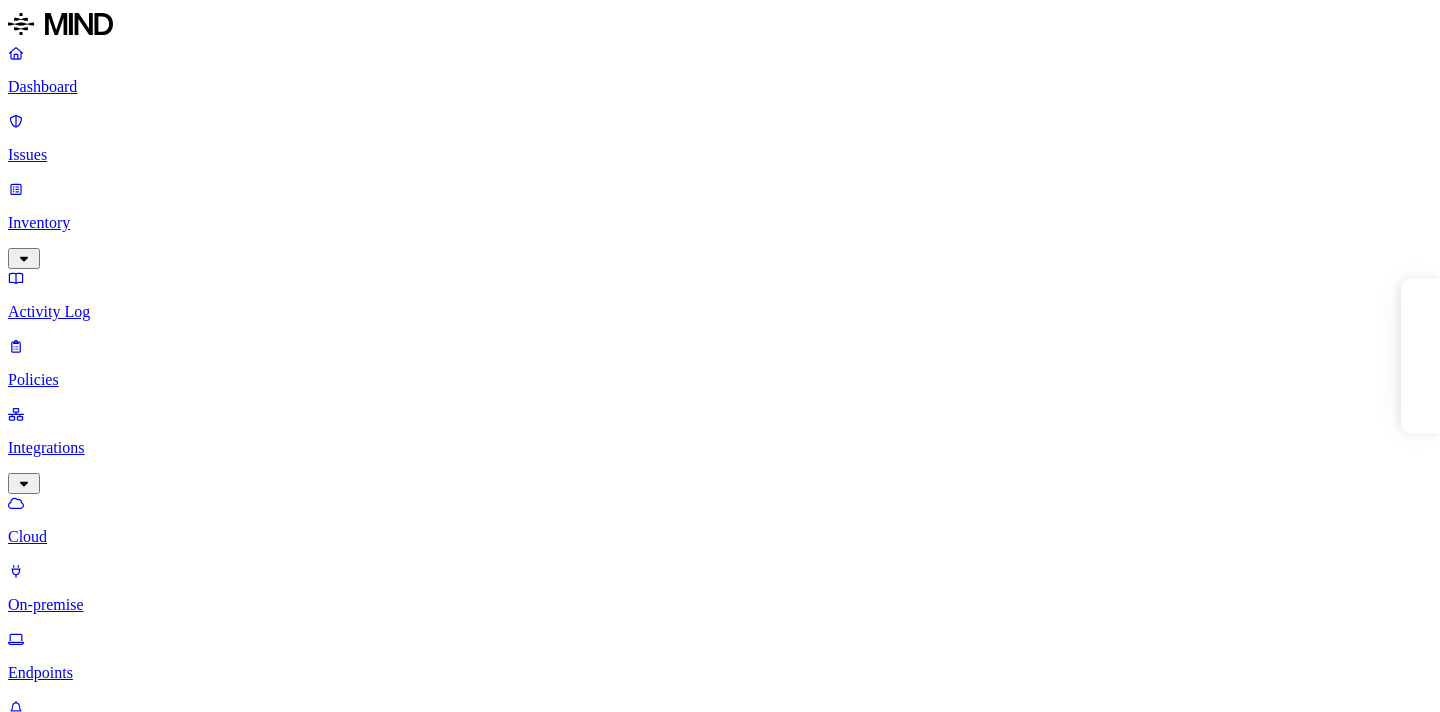 scroll, scrollTop: 0, scrollLeft: 0, axis: both 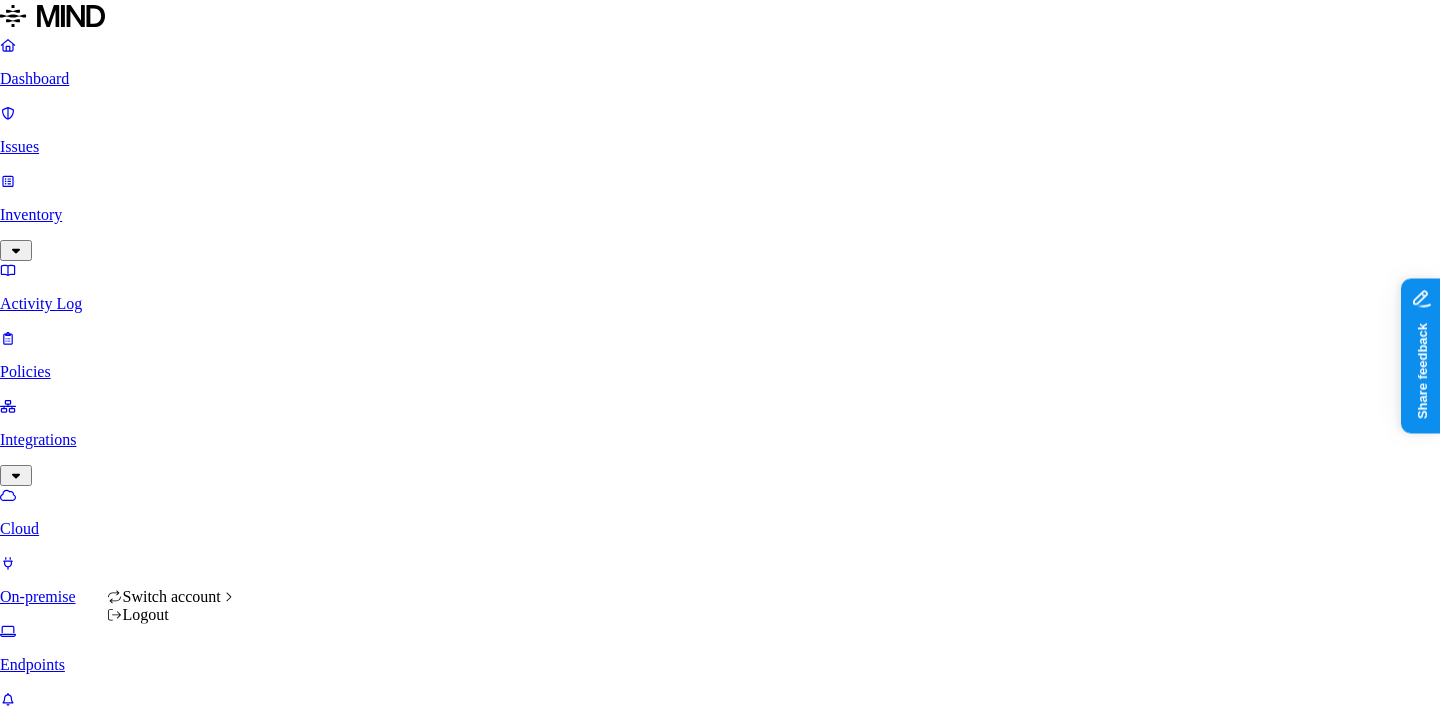 click on "Dashboard Issues Inventory Activity Log Policies Integrations Cloud On-premise Endpoints What's new 1 Settings Itai Schwartz Spirent Cloud integrations Add Integration Cloud applications File Share spczoamindcon01  Online spccalfs01-Transfer File Share spczoamindcon01  Online spccalfs02-Home File Share spczoamindcon01  Online spccrwfs03-CrawHR Office 365 Online Spirent O365 Tenant Communication Slack Online Spirent
Switch account Logout" at bounding box center (720, 991) 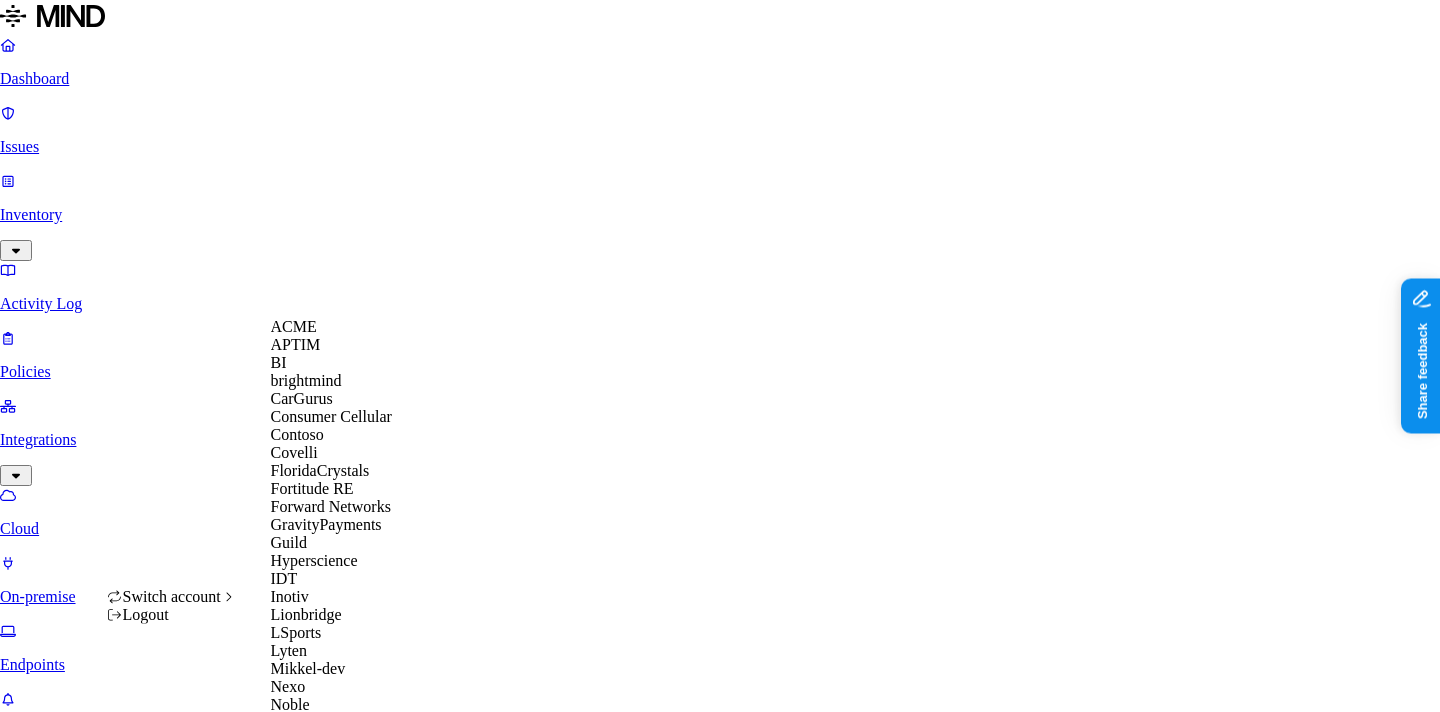 scroll, scrollTop: 0, scrollLeft: 0, axis: both 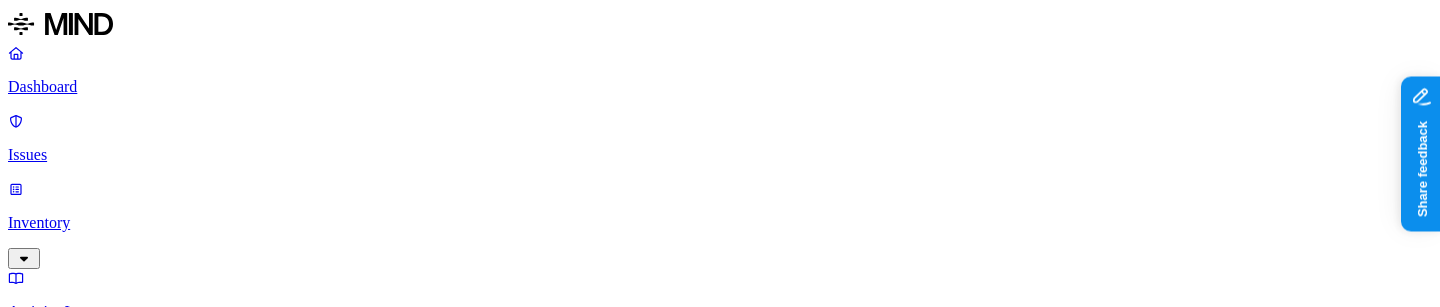 click 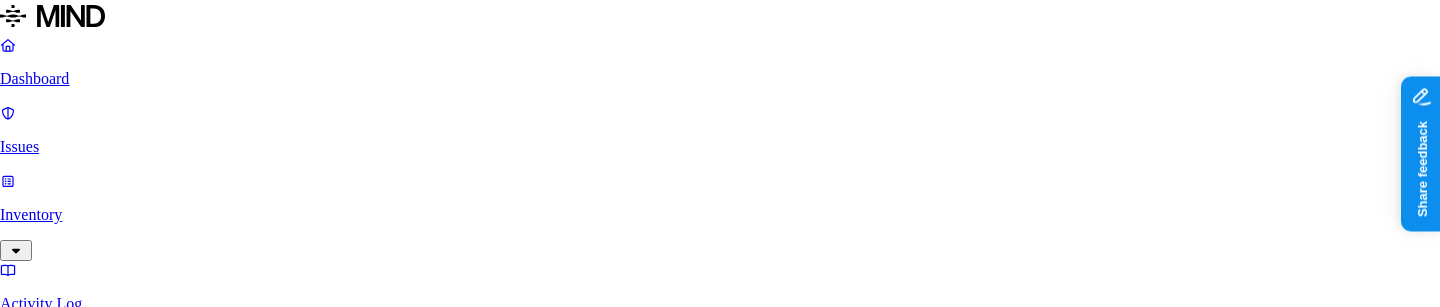 scroll, scrollTop: 193, scrollLeft: 0, axis: vertical 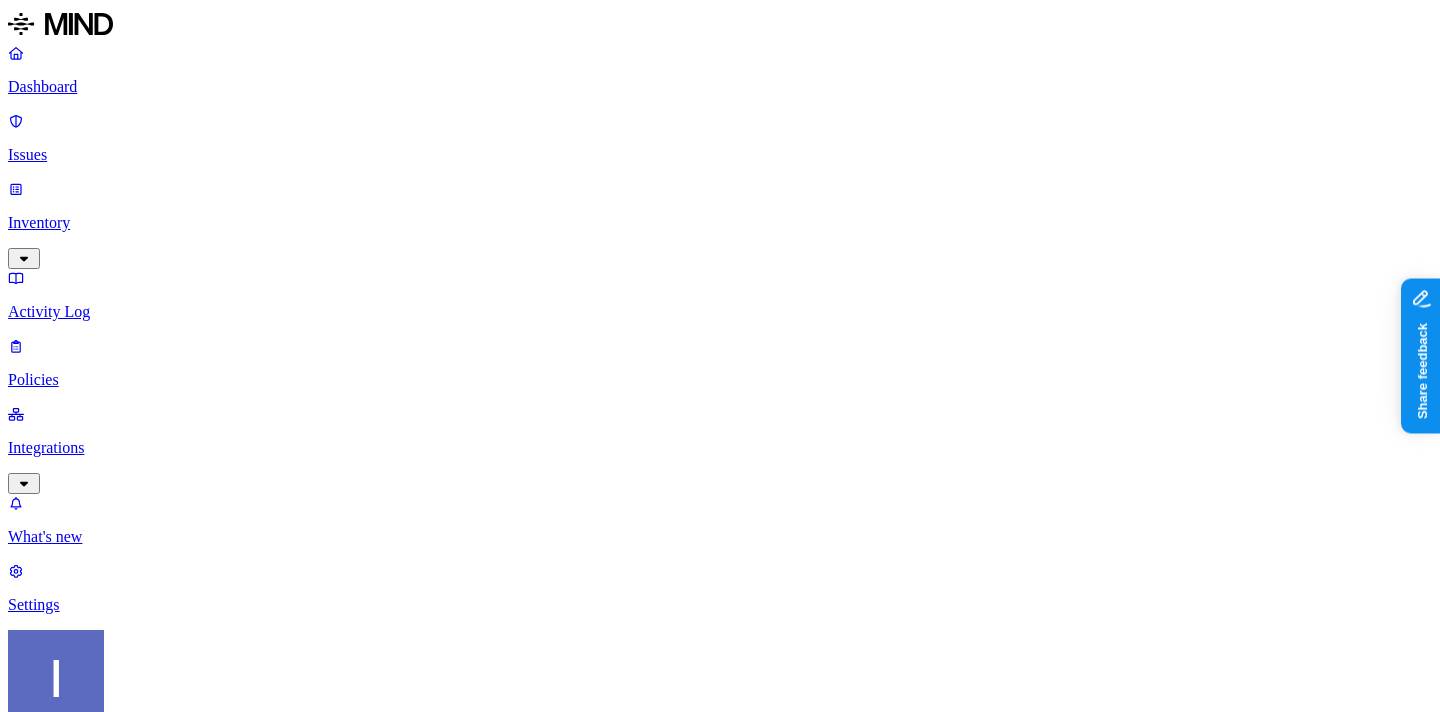 click on "Settings" at bounding box center [720, 605] 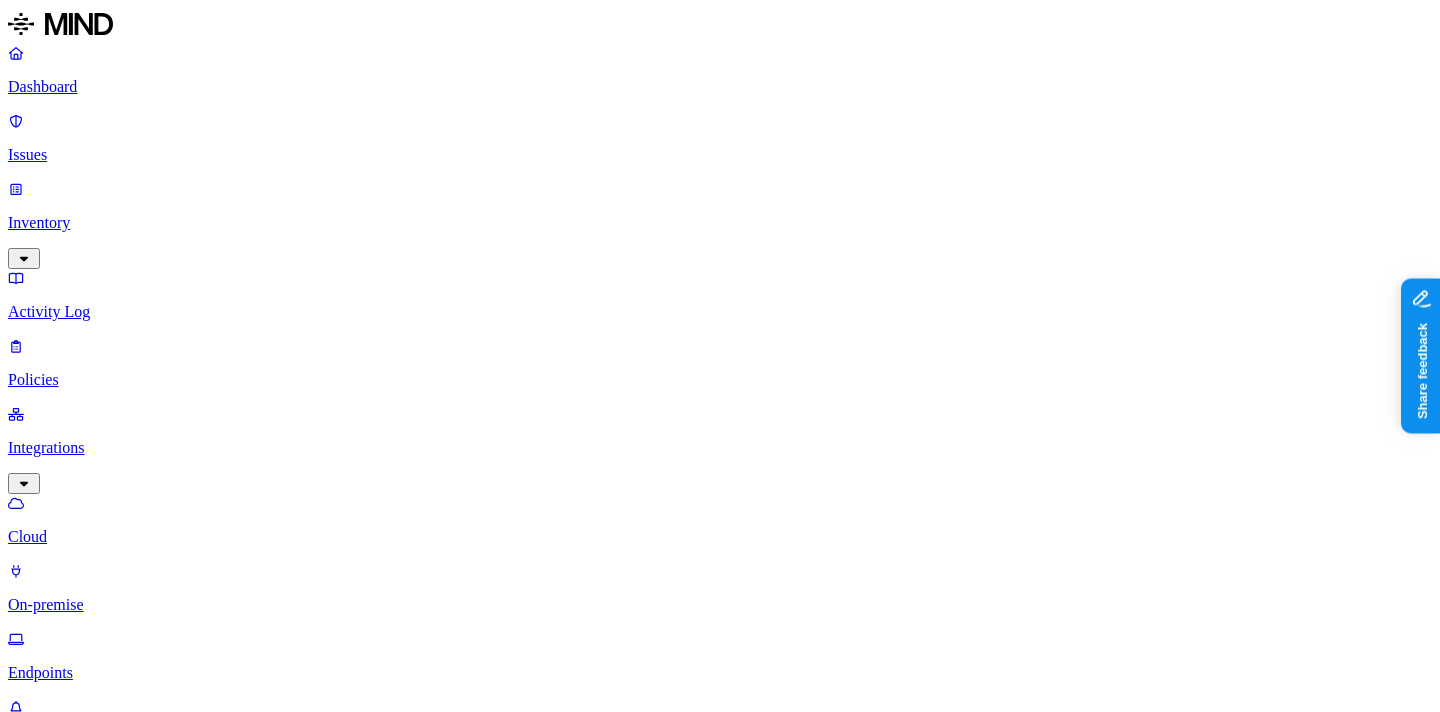 click on "On-premise" at bounding box center [720, 605] 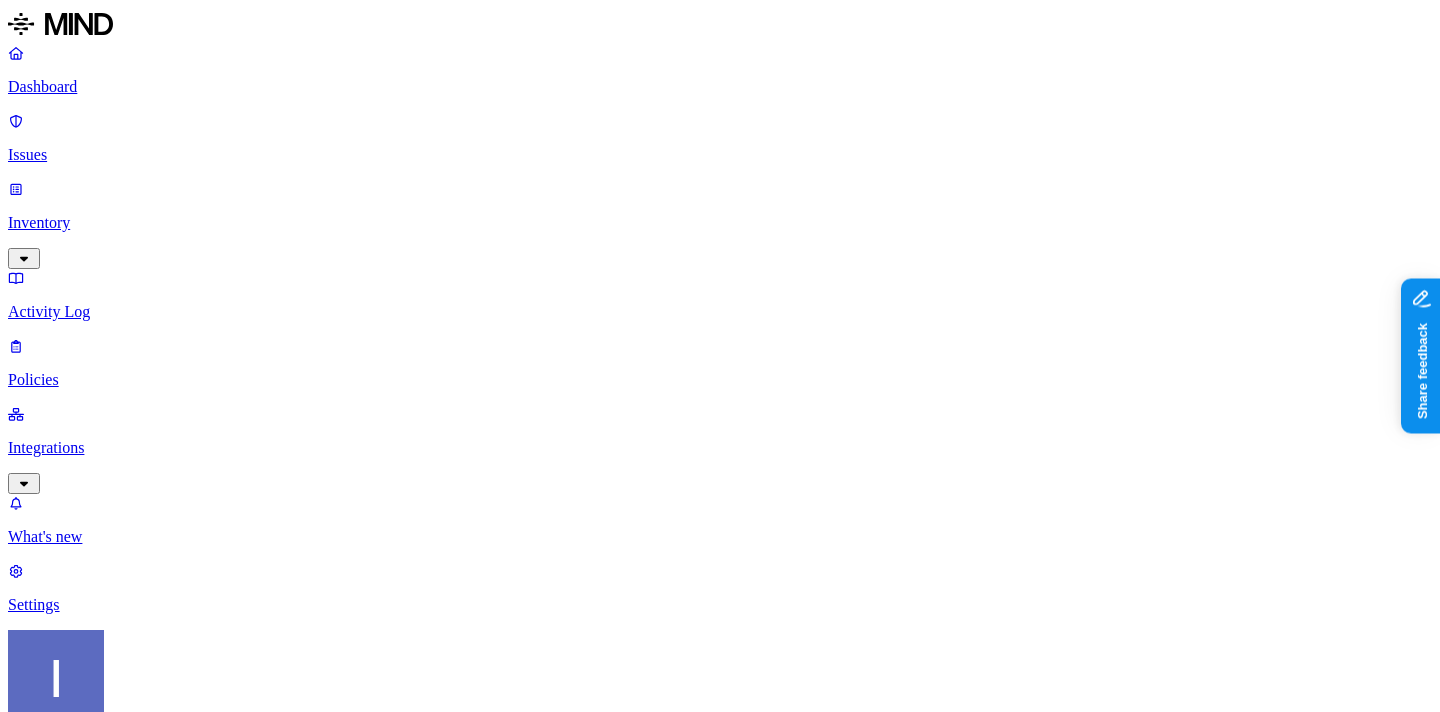 click on "Activity Log" at bounding box center [720, 312] 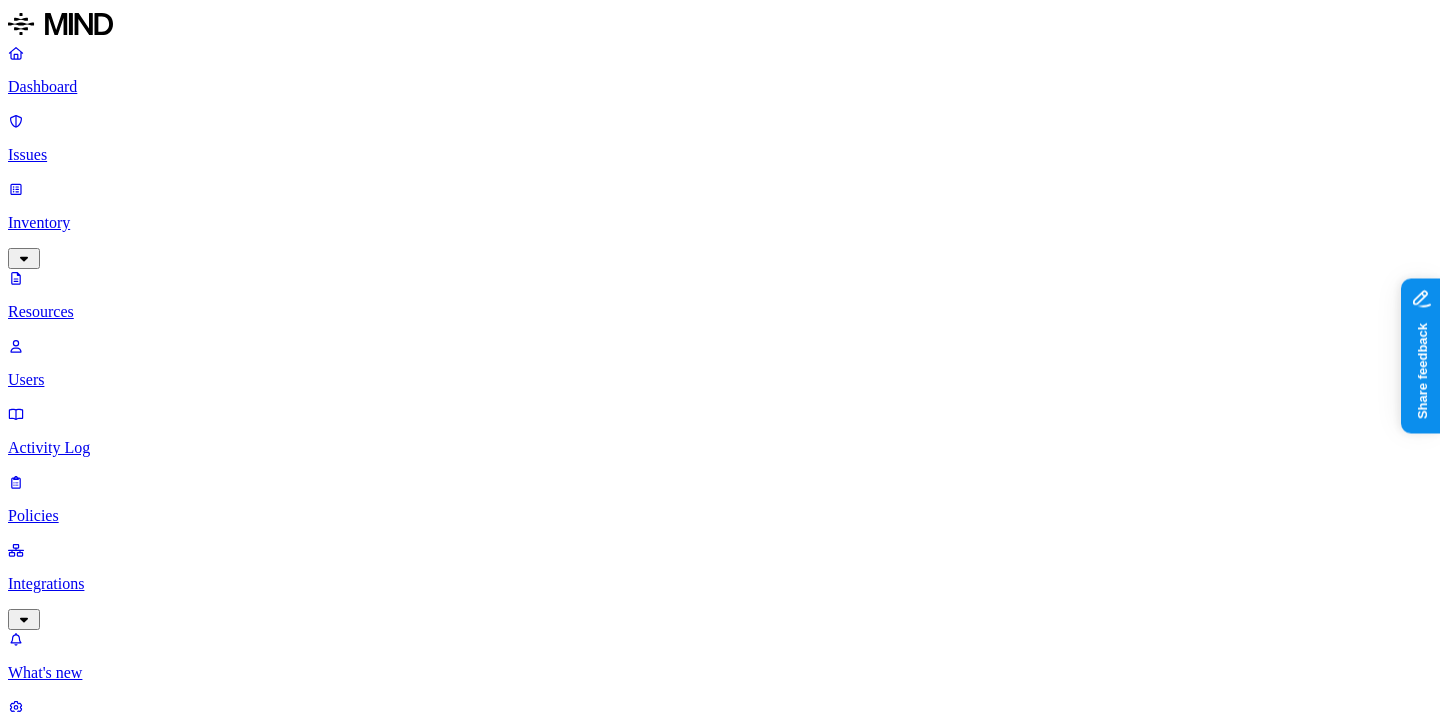 click on "Integrations" at bounding box center [720, 584] 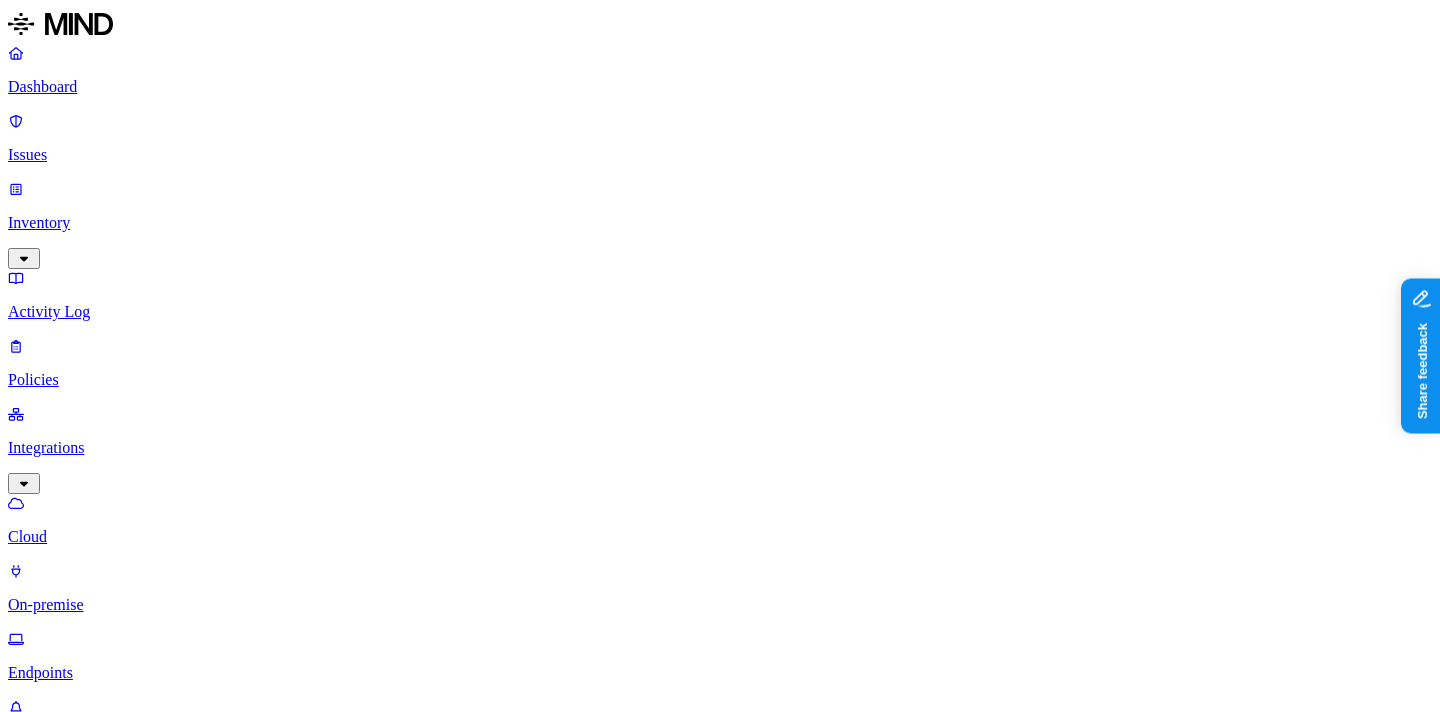 scroll, scrollTop: 347, scrollLeft: 0, axis: vertical 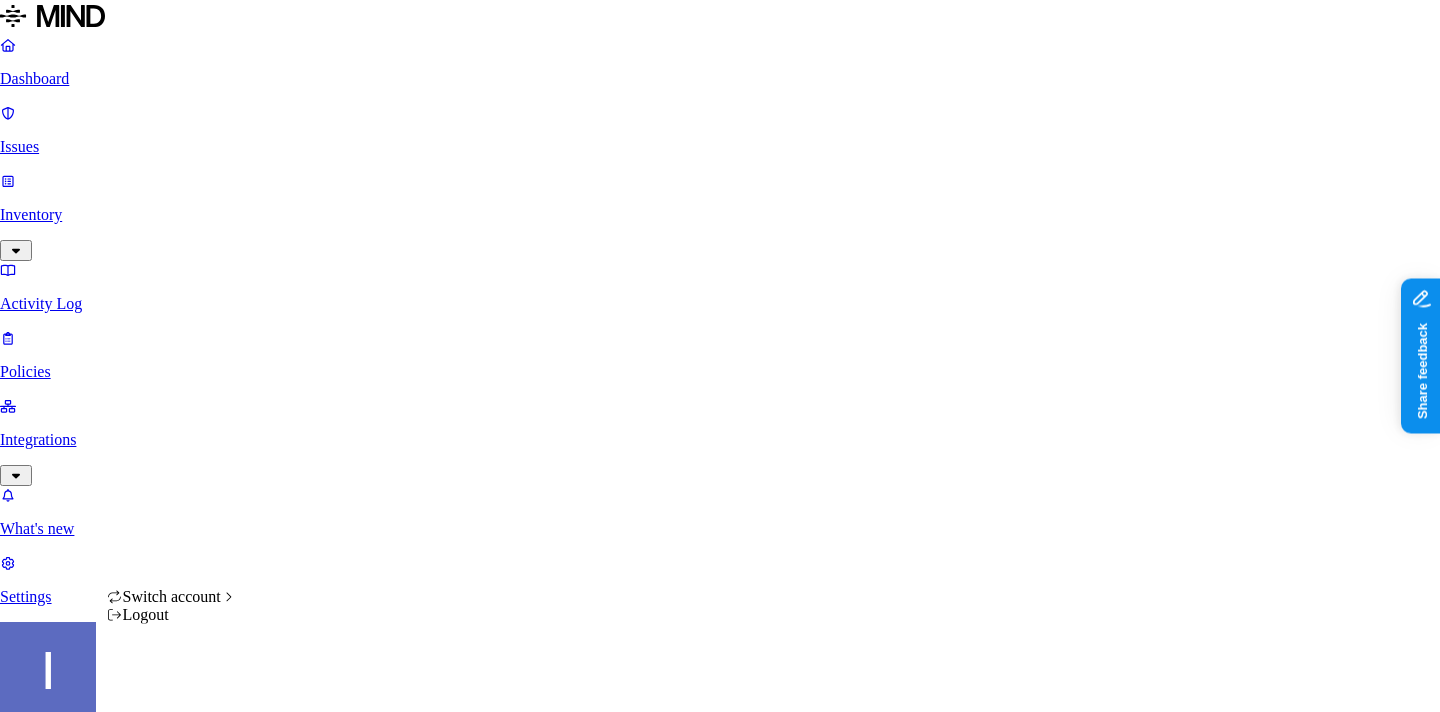 click 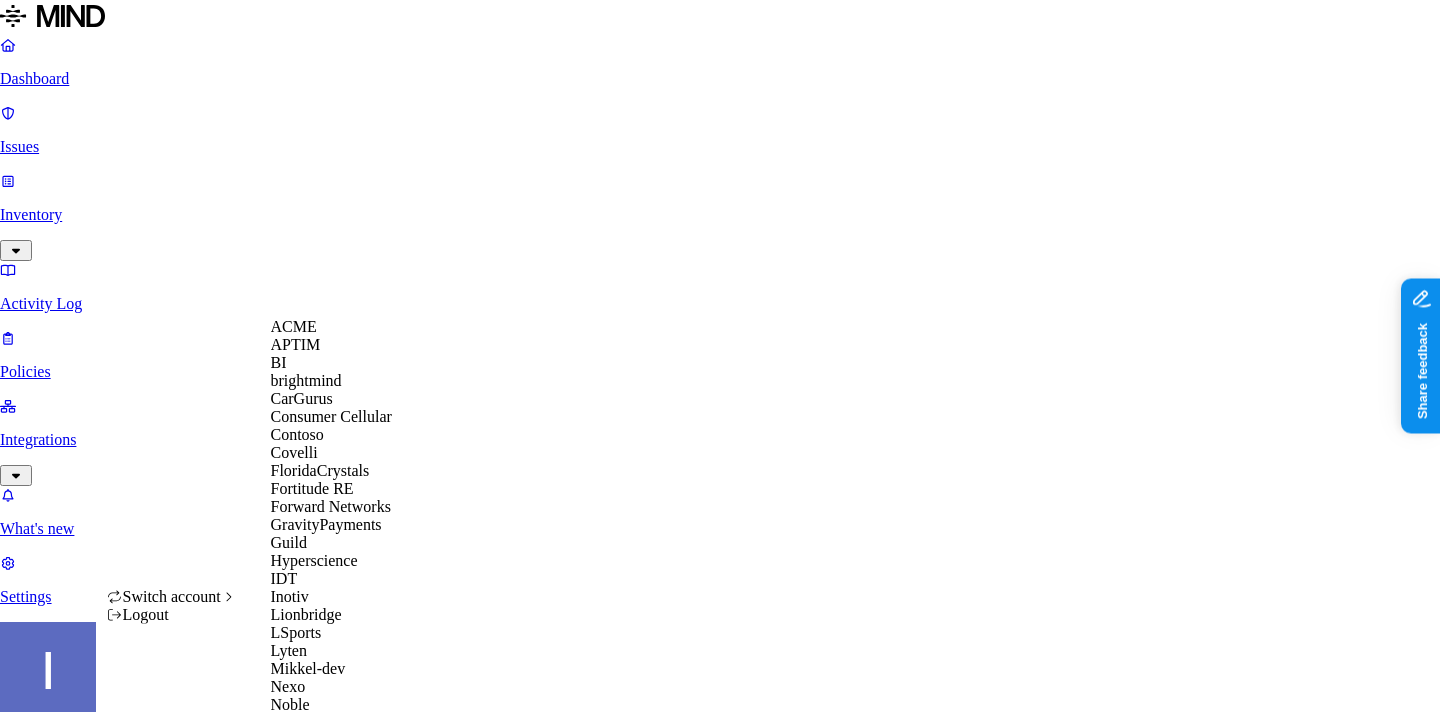 scroll, scrollTop: 956, scrollLeft: 0, axis: vertical 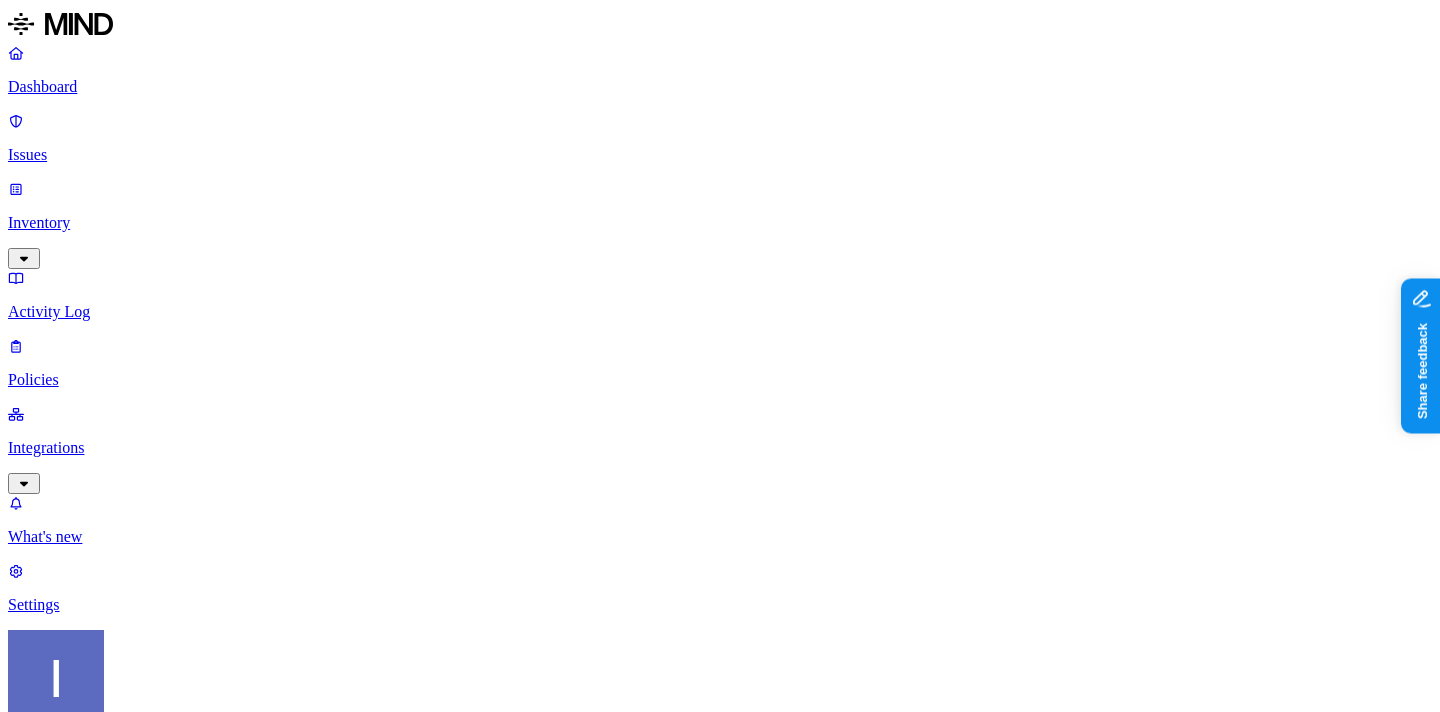 click on "This user was flagged as risky Unflag" at bounding box center (720, 2821) 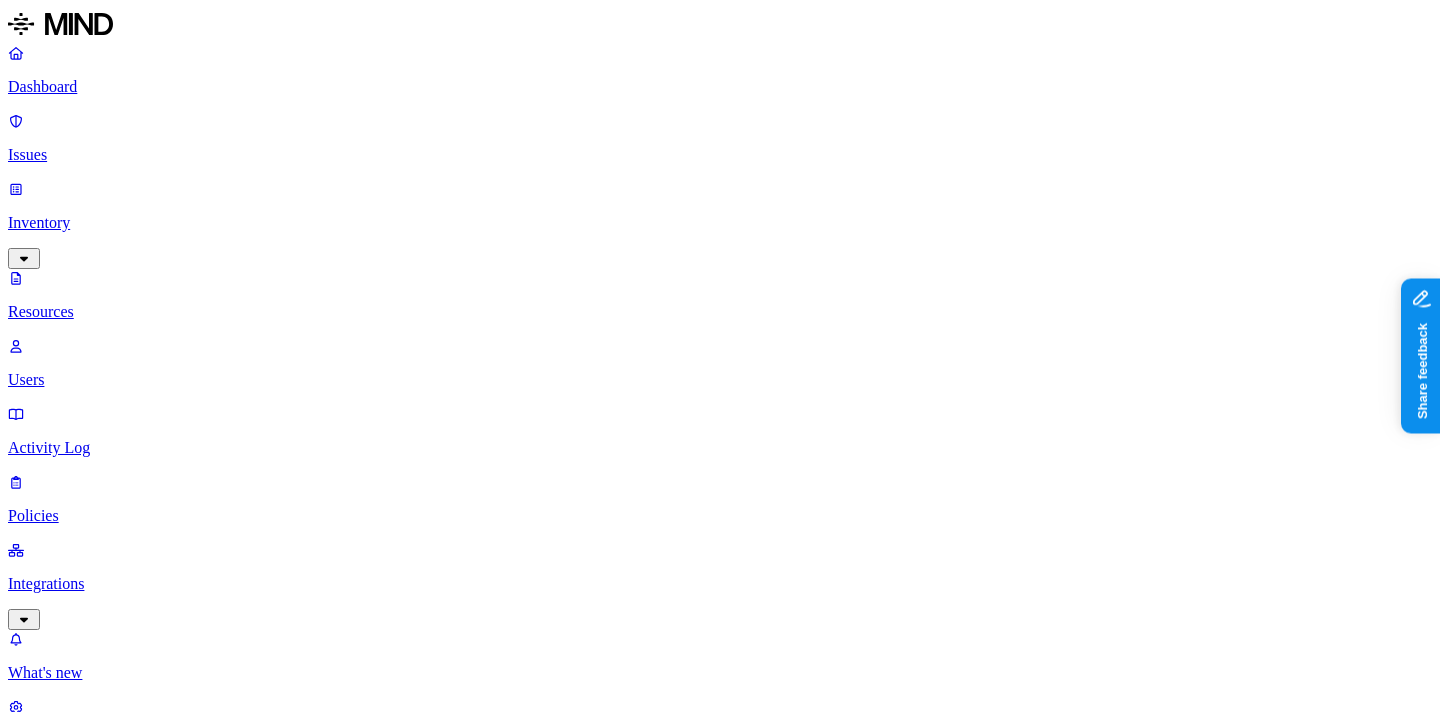 click on "Users" at bounding box center (720, 363) 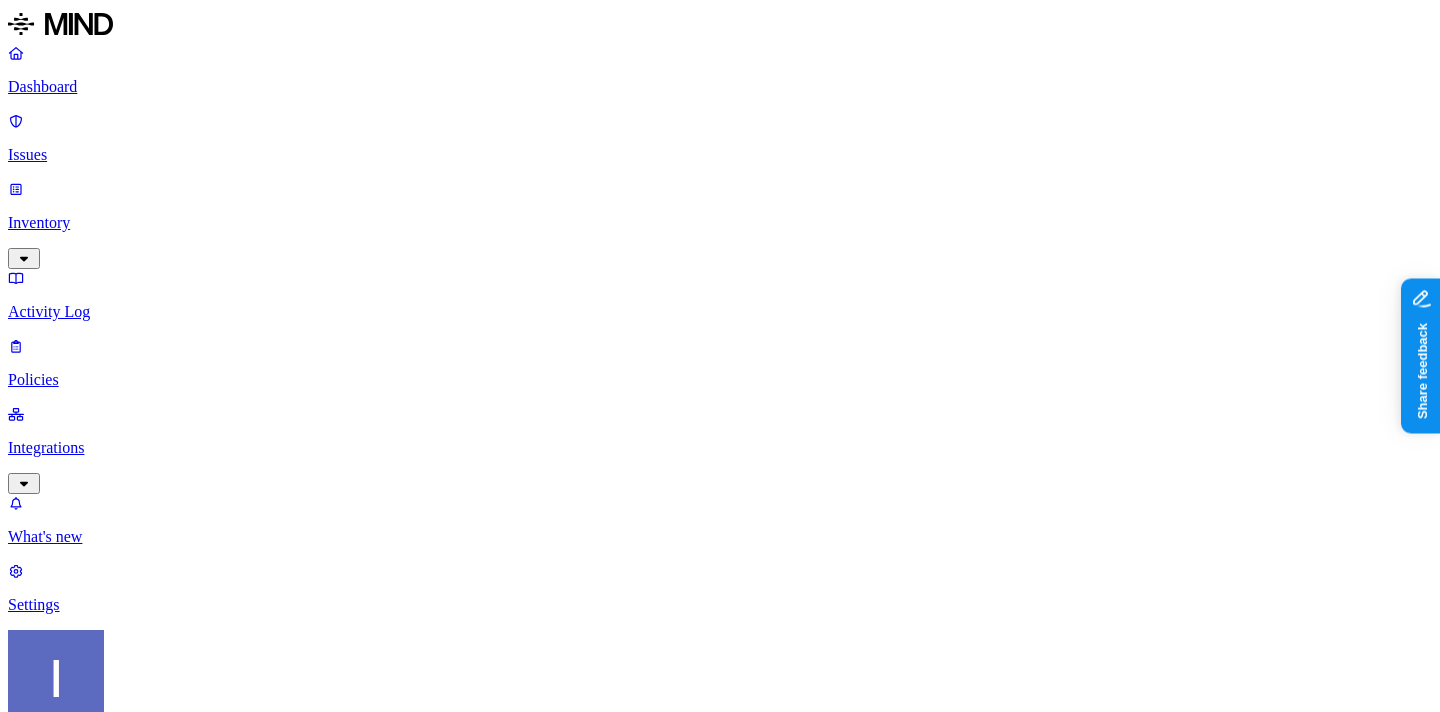 click on "Inventory" at bounding box center (720, 223) 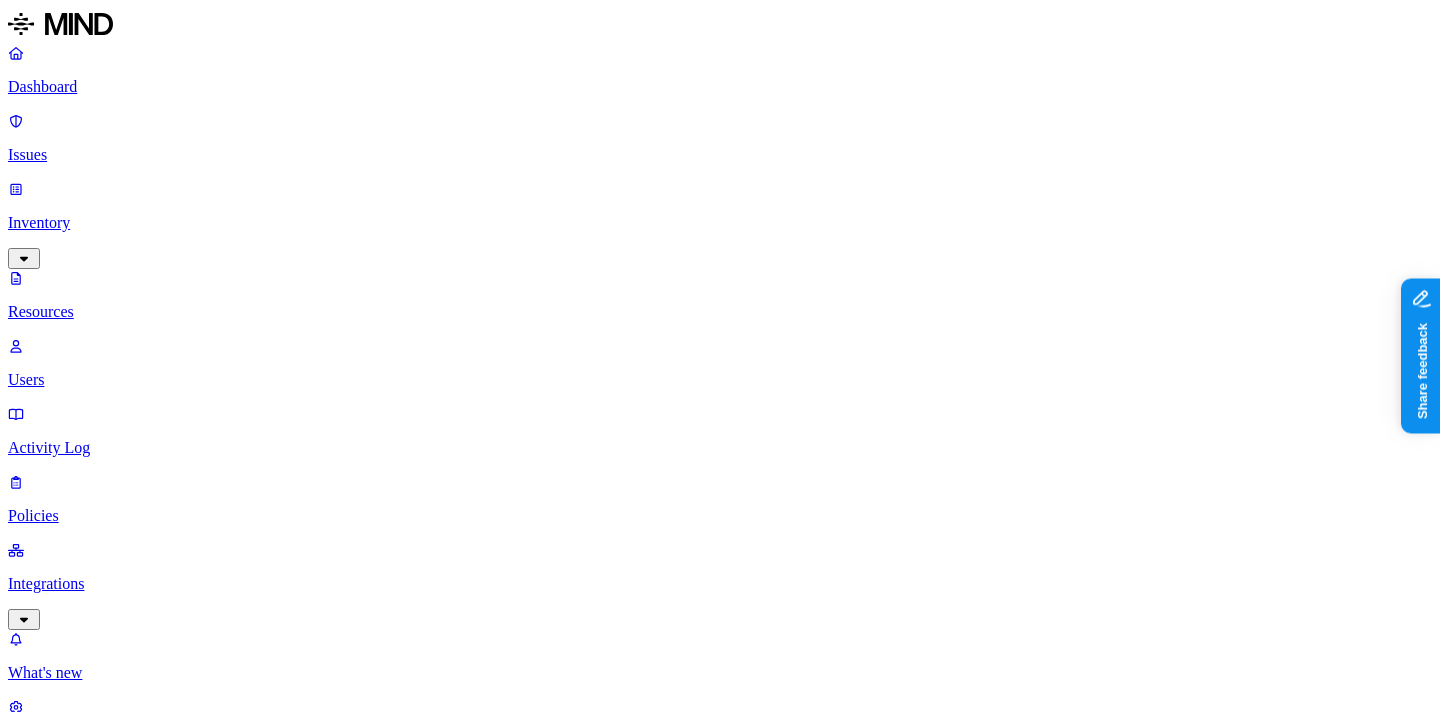 click on "Users" at bounding box center [720, 380] 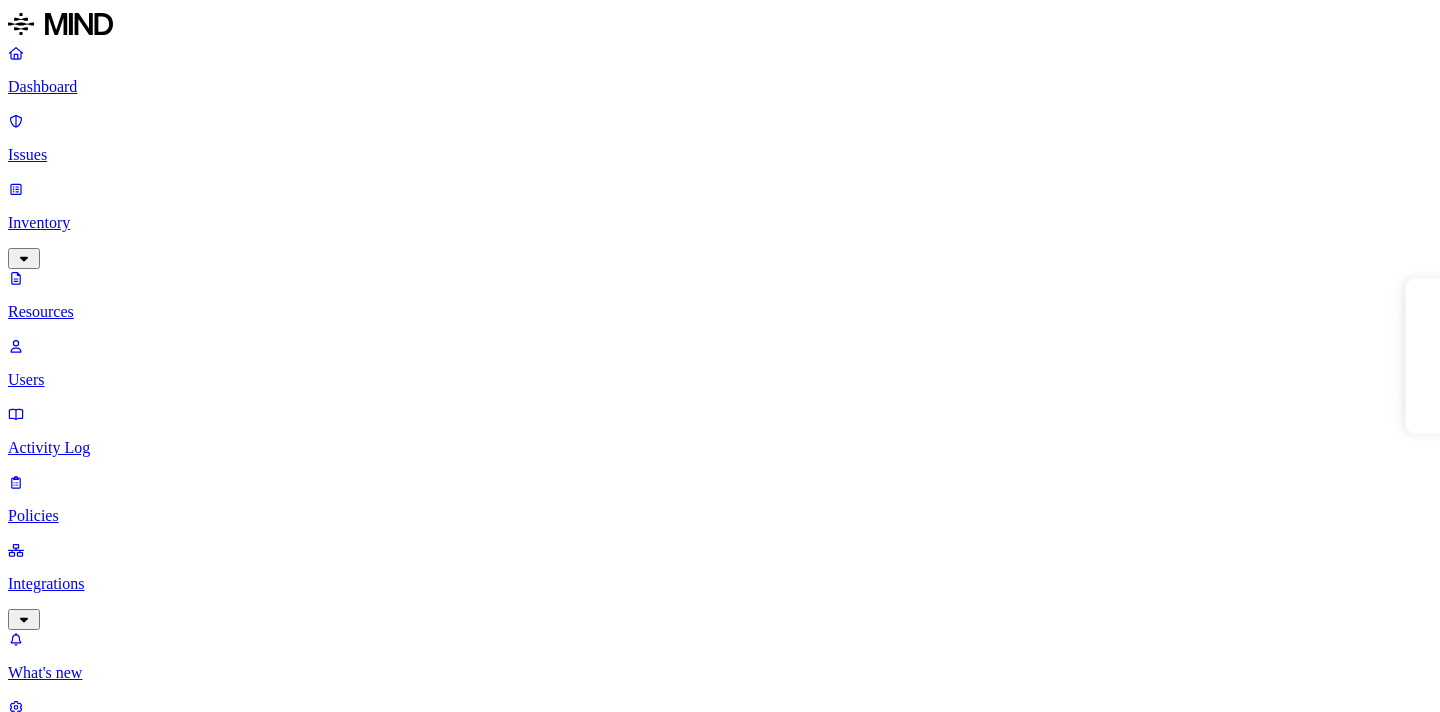 scroll, scrollTop: 0, scrollLeft: 0, axis: both 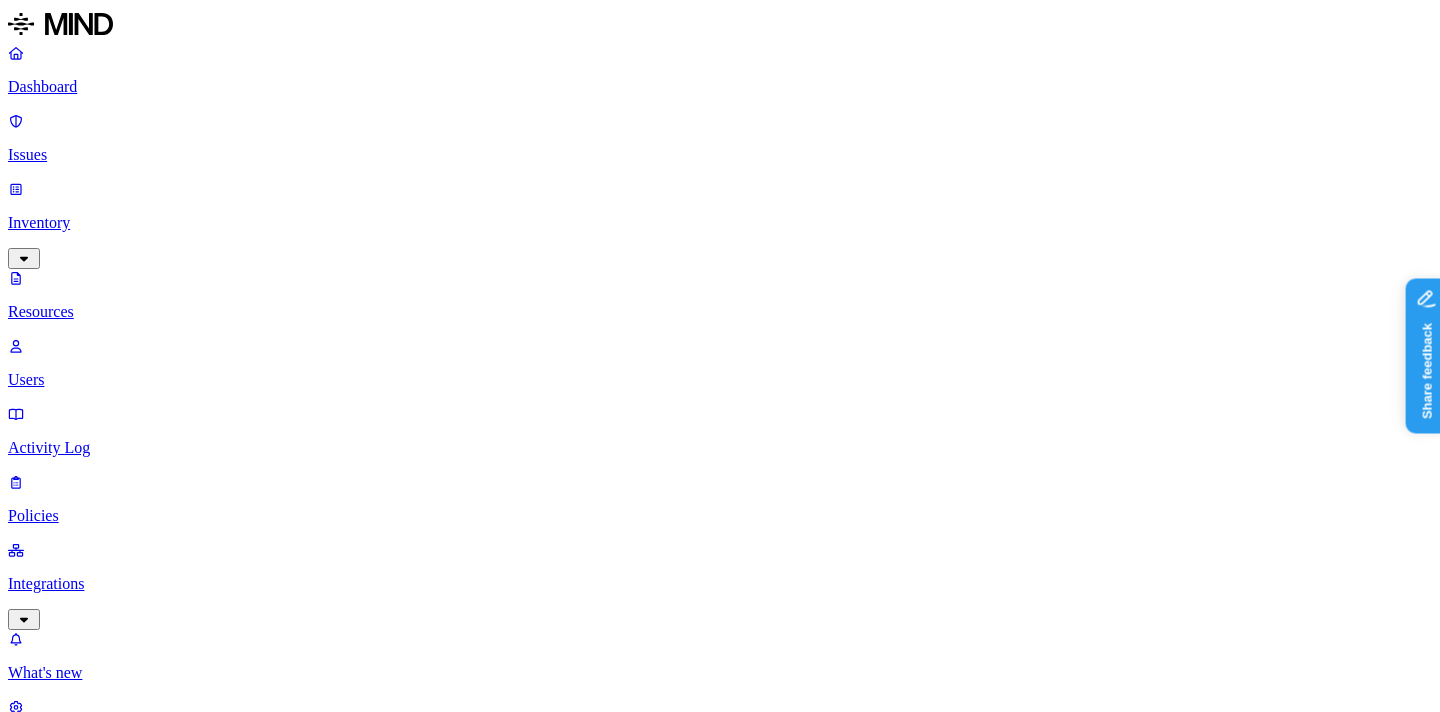 type 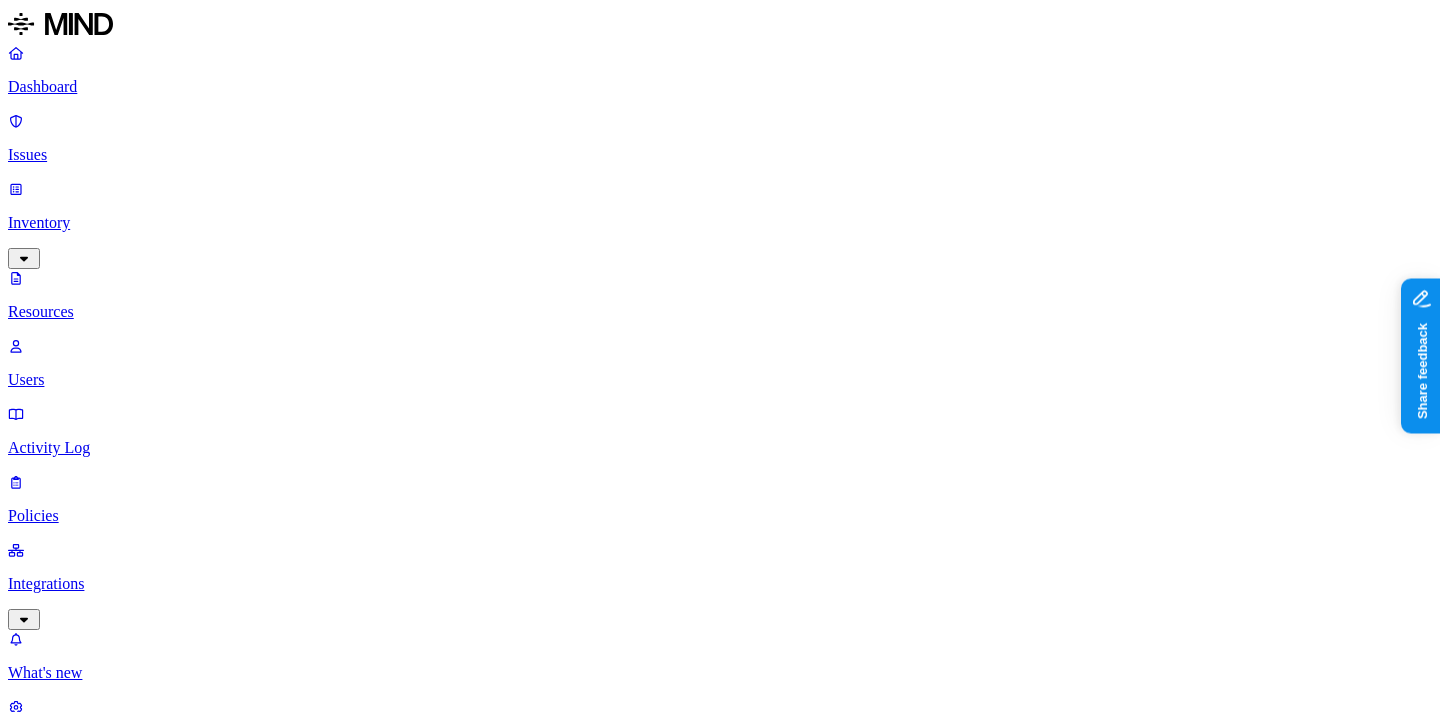 scroll, scrollTop: 0, scrollLeft: 0, axis: both 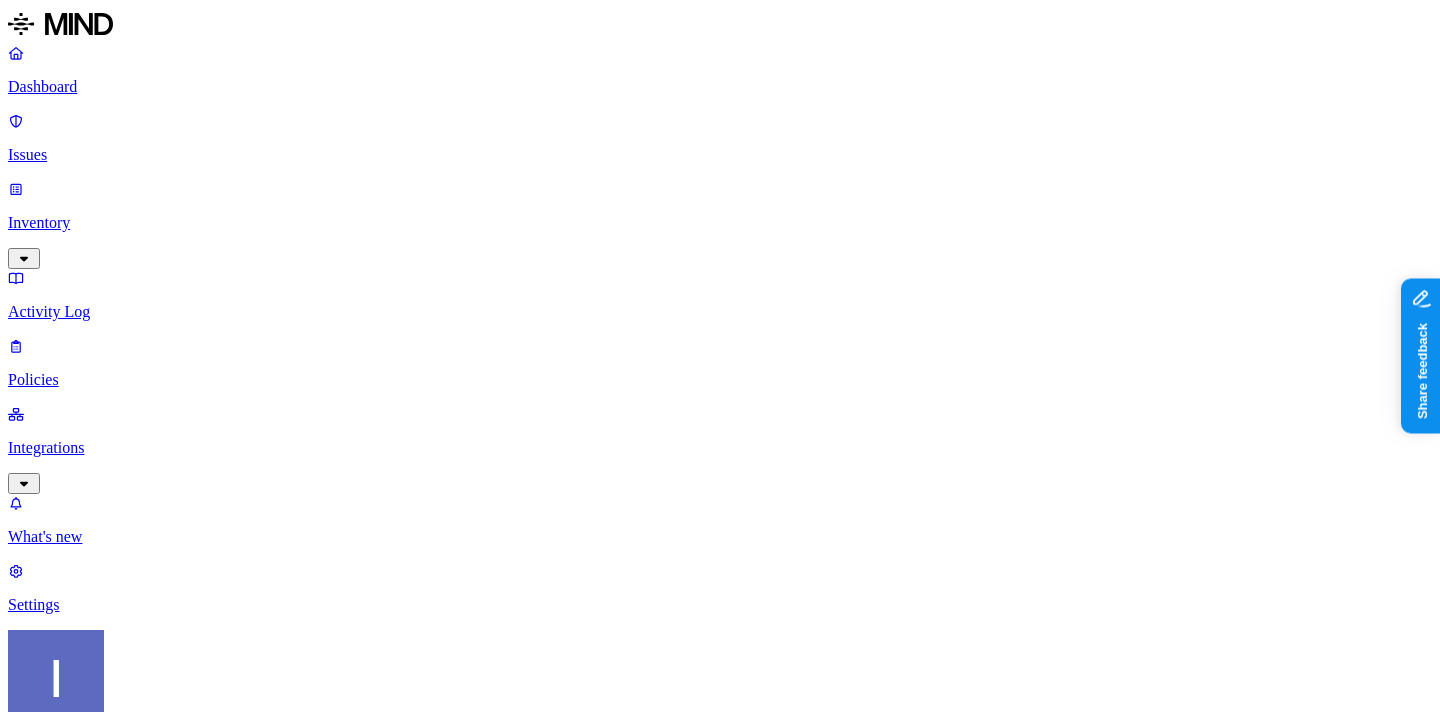 type 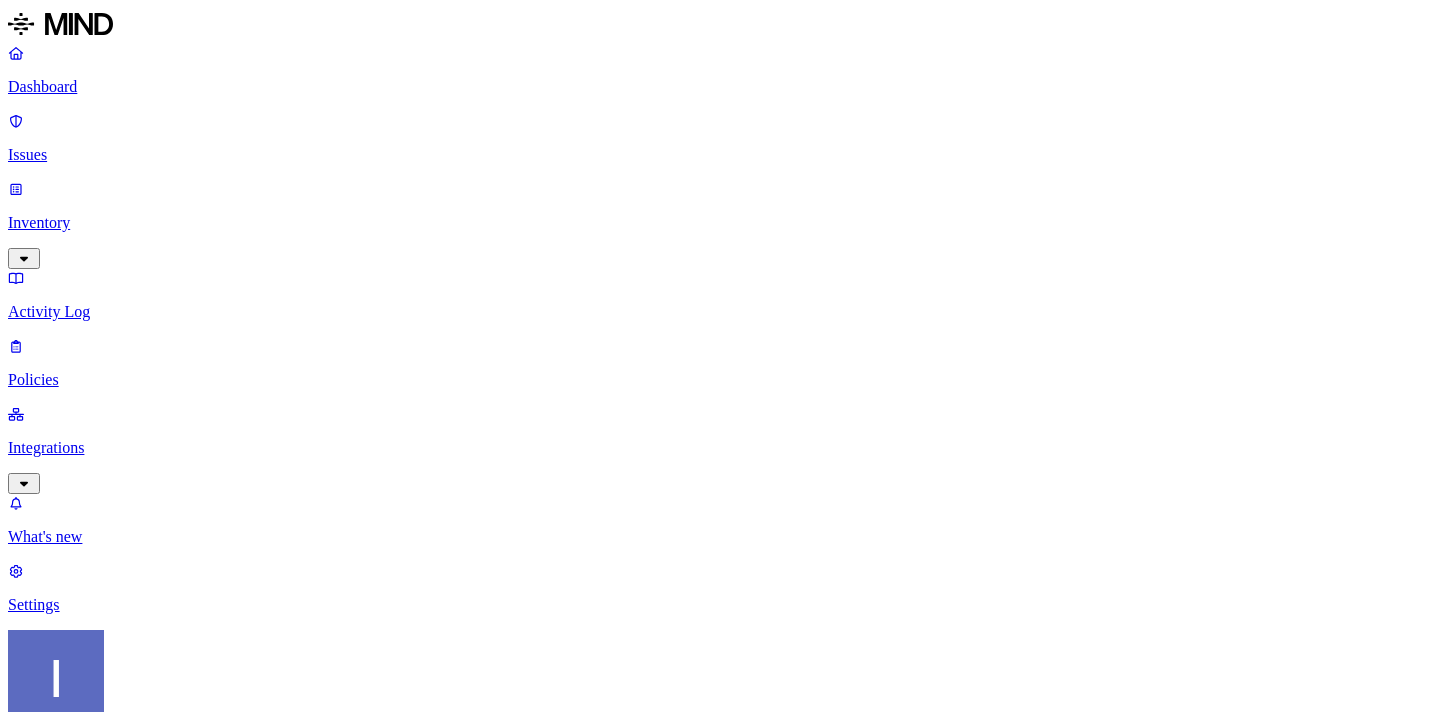 scroll, scrollTop: 0, scrollLeft: 0, axis: both 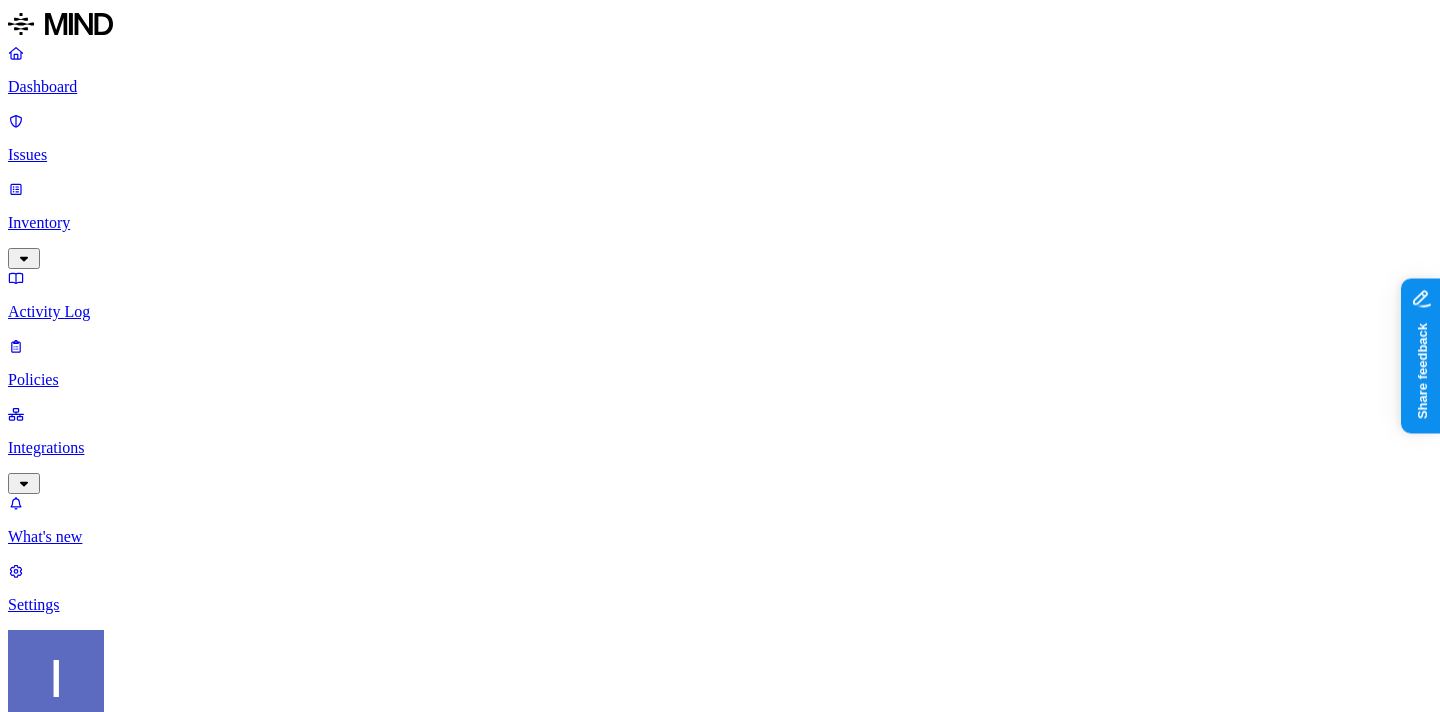click on "[EMAIL]" at bounding box center [455, 1379] 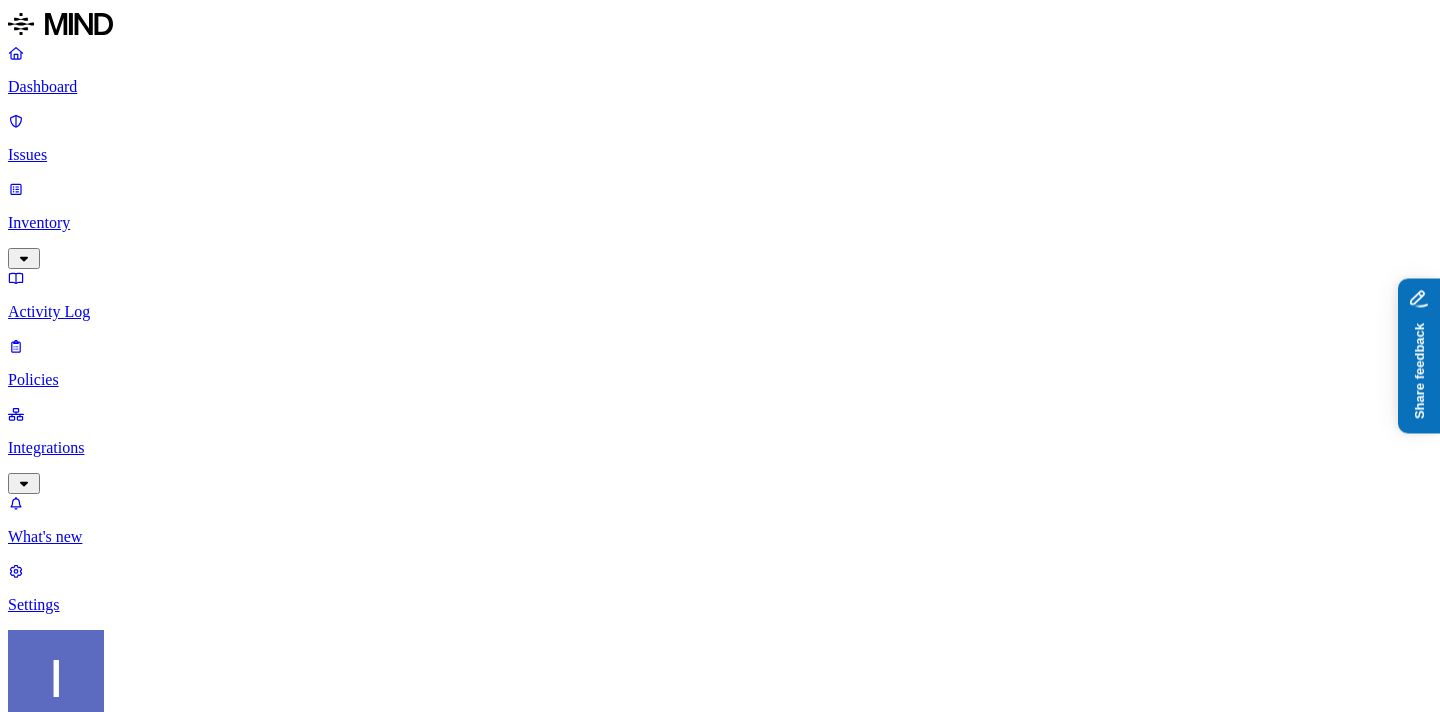 click on "Share feedback" at bounding box center [1475, 454] 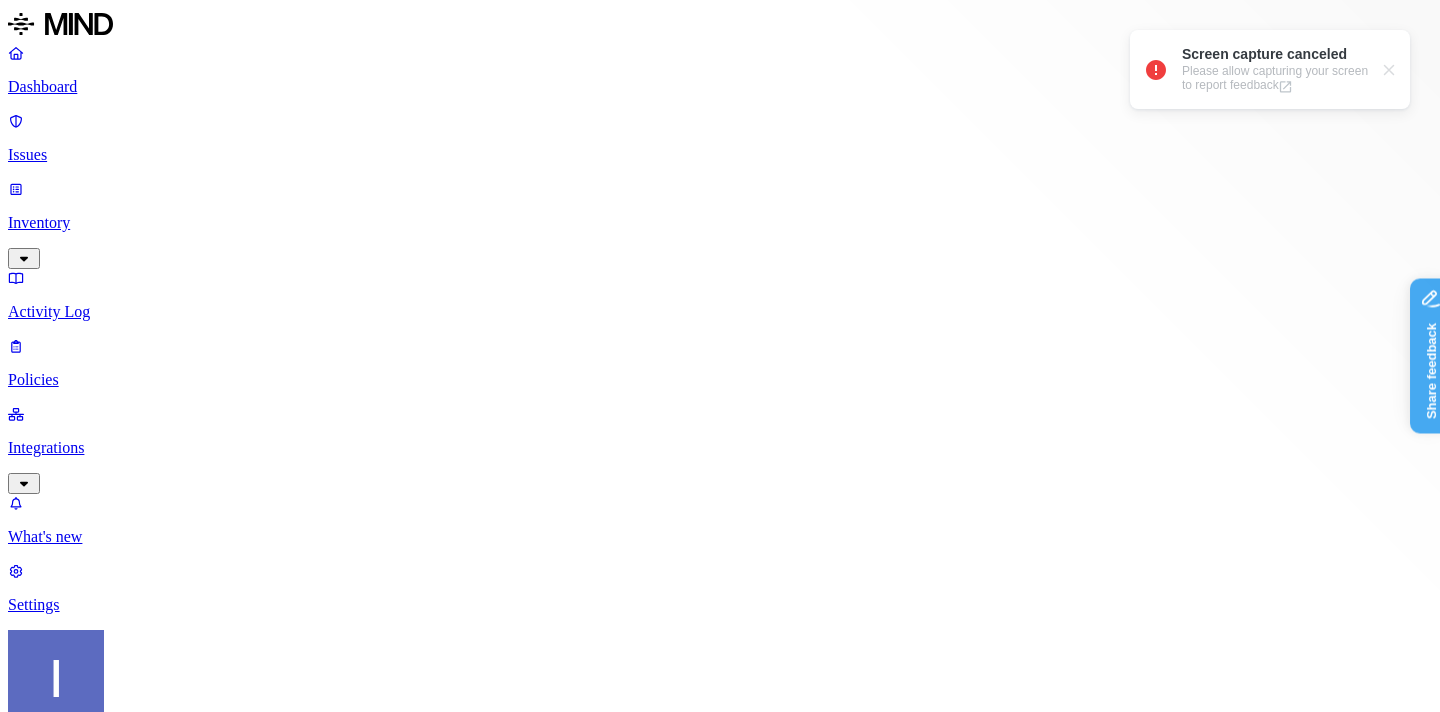 scroll, scrollTop: 0, scrollLeft: 0, axis: both 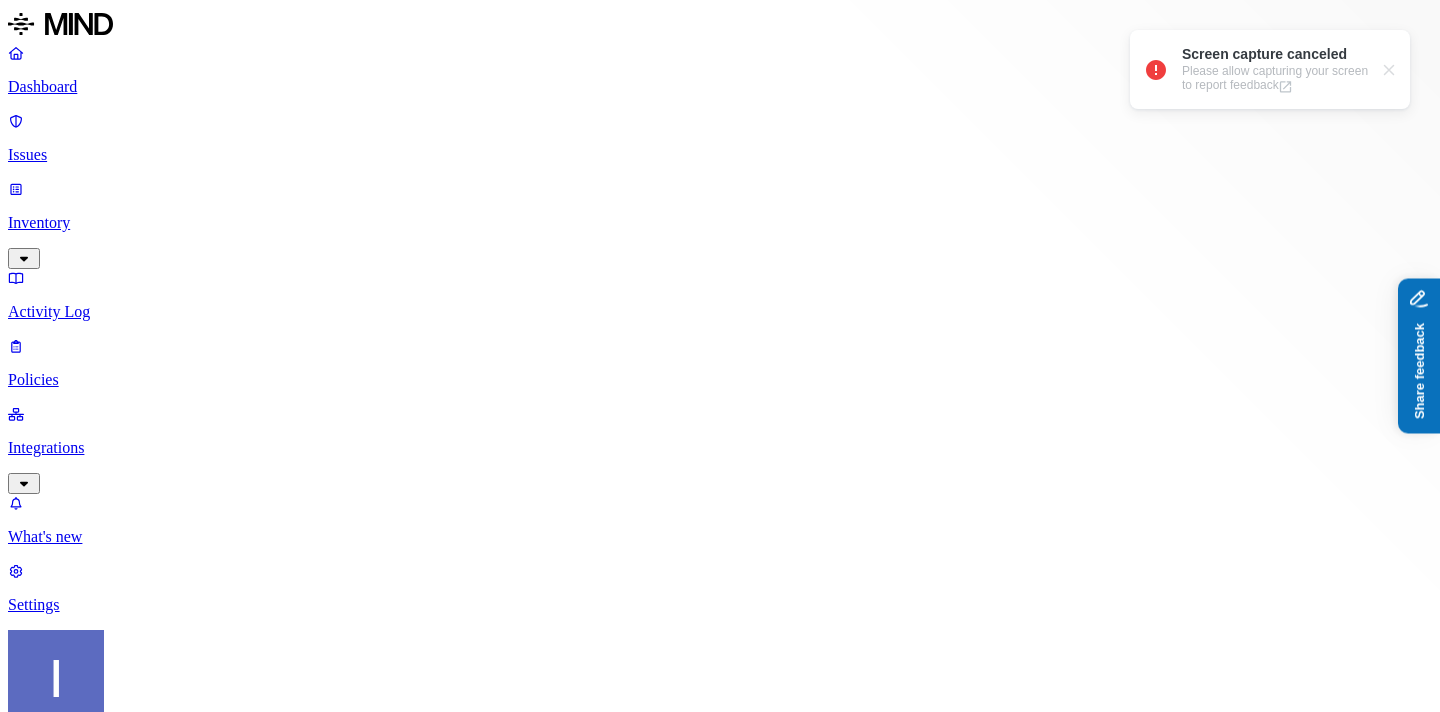 click on "Share feedback" at bounding box center (1475, 454) 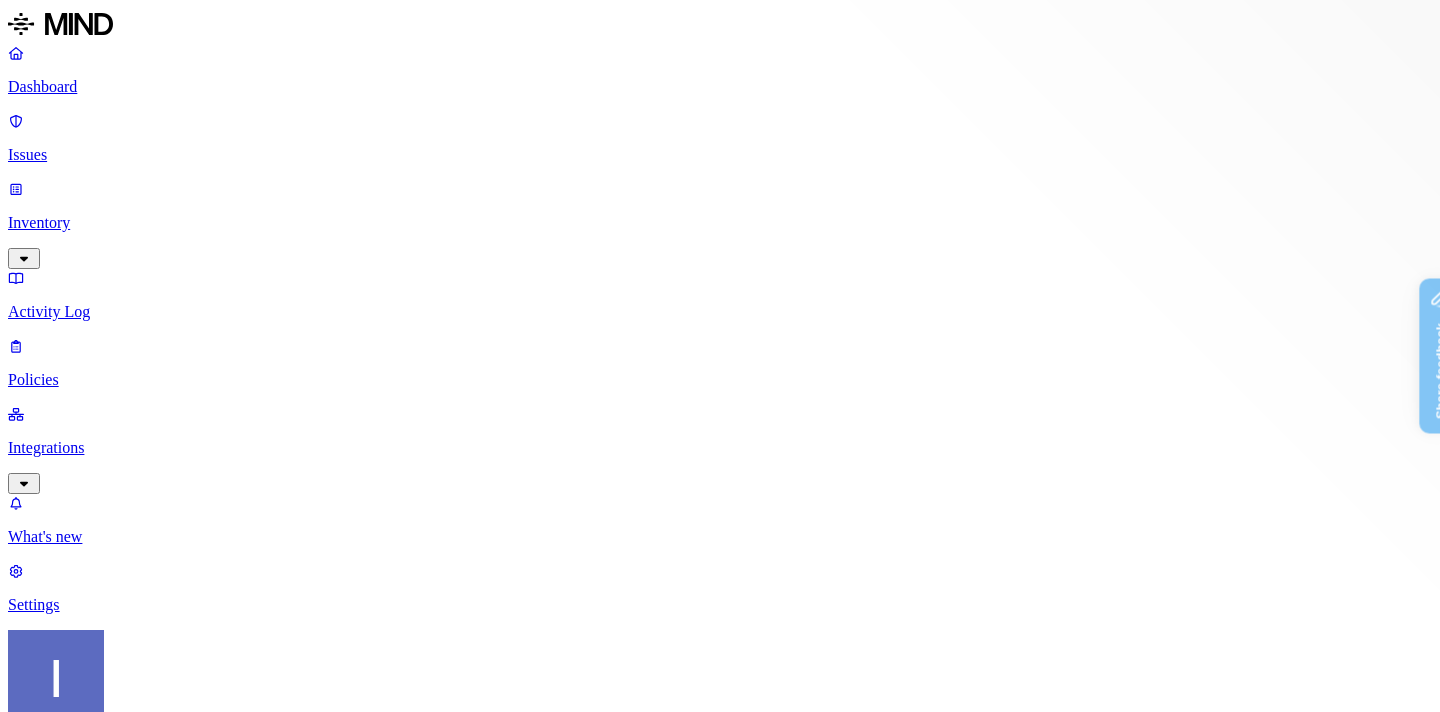 scroll, scrollTop: 0, scrollLeft: 0, axis: both 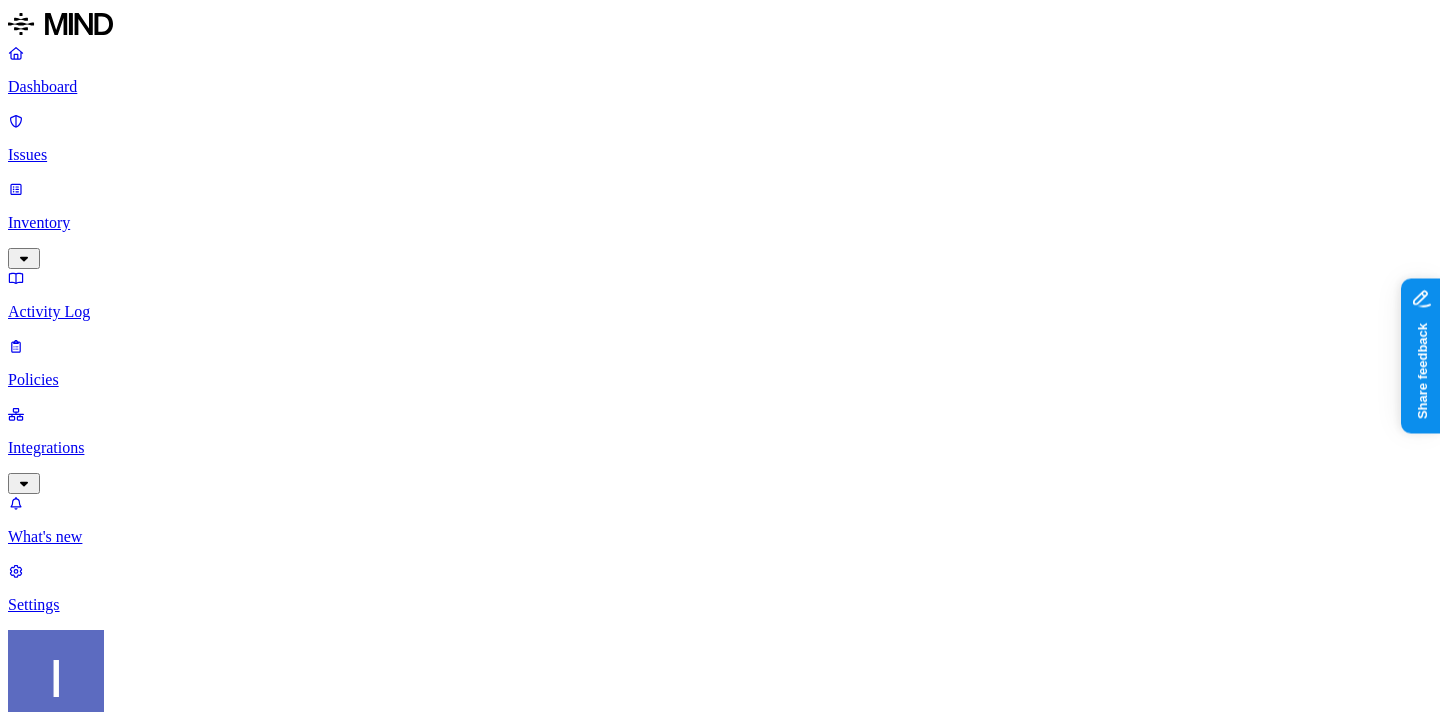 click on "TTsuite-OPEN-TCP_IPv4_08_aug_Qnx_report.zip" at bounding box center (720, 2308) 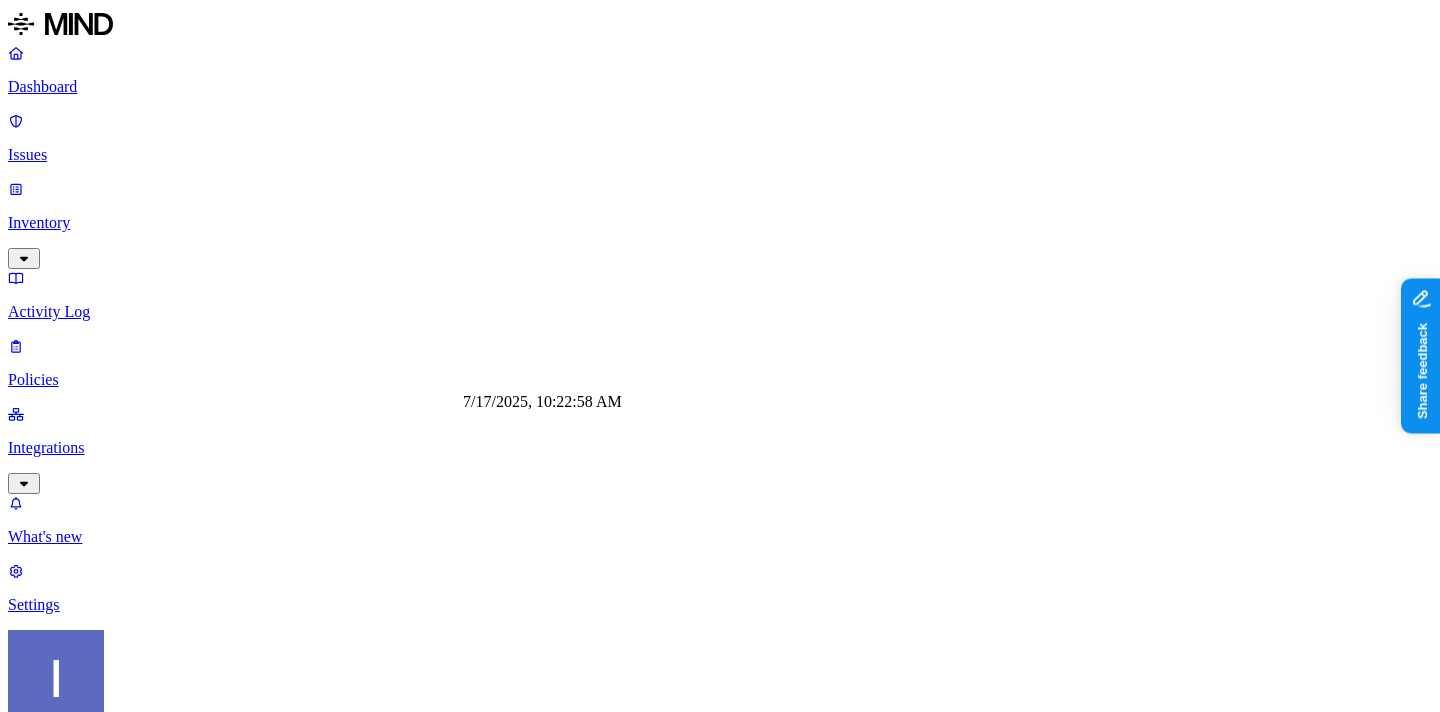 scroll, scrollTop: 297, scrollLeft: 0, axis: vertical 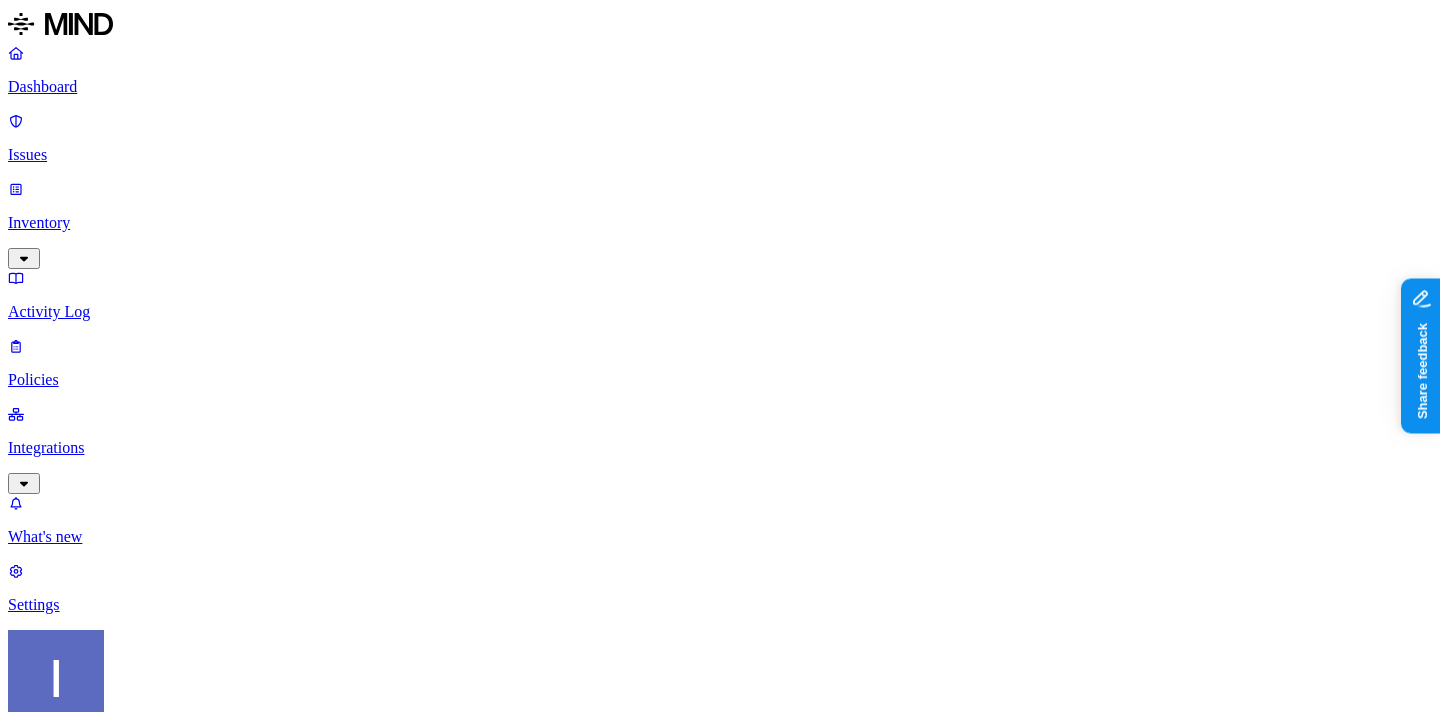 click on "settings.json" at bounding box center (720, 2287) 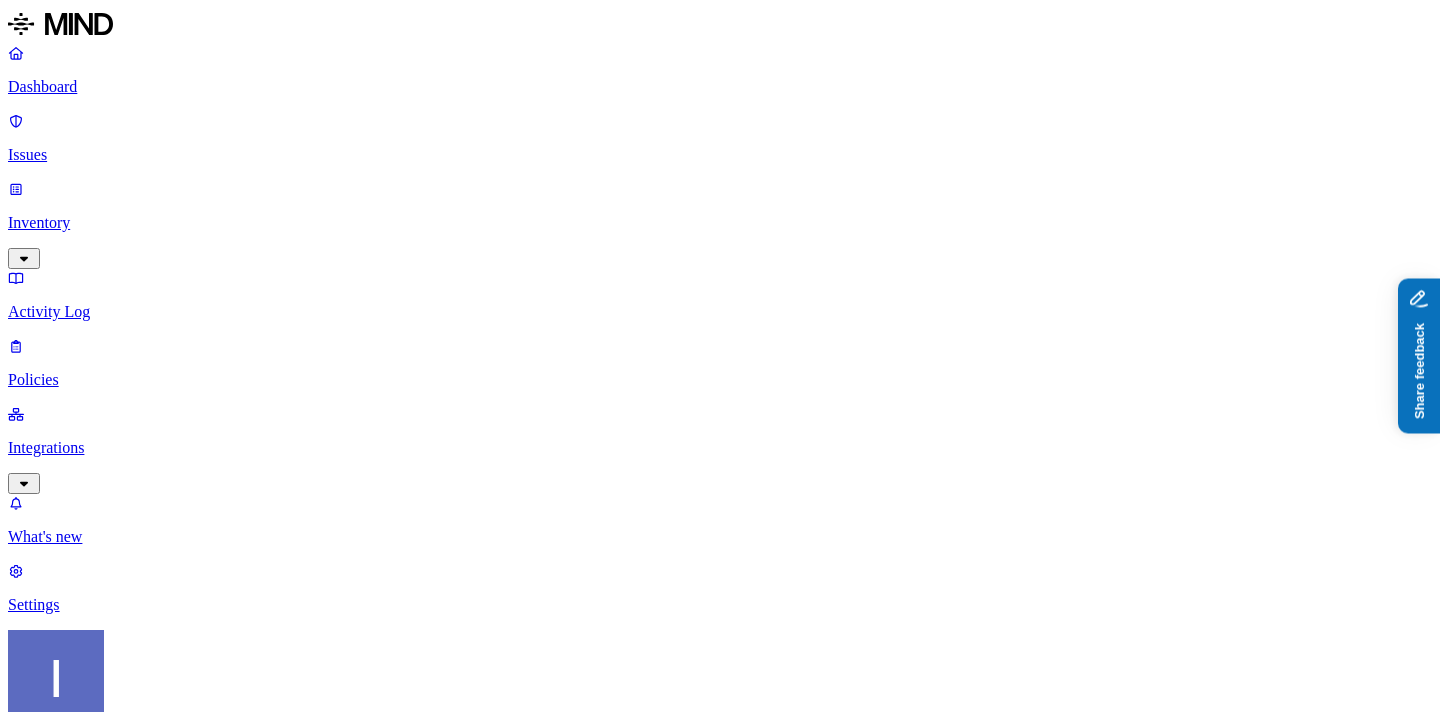 click on "Share feedback" at bounding box center [1475, 454] 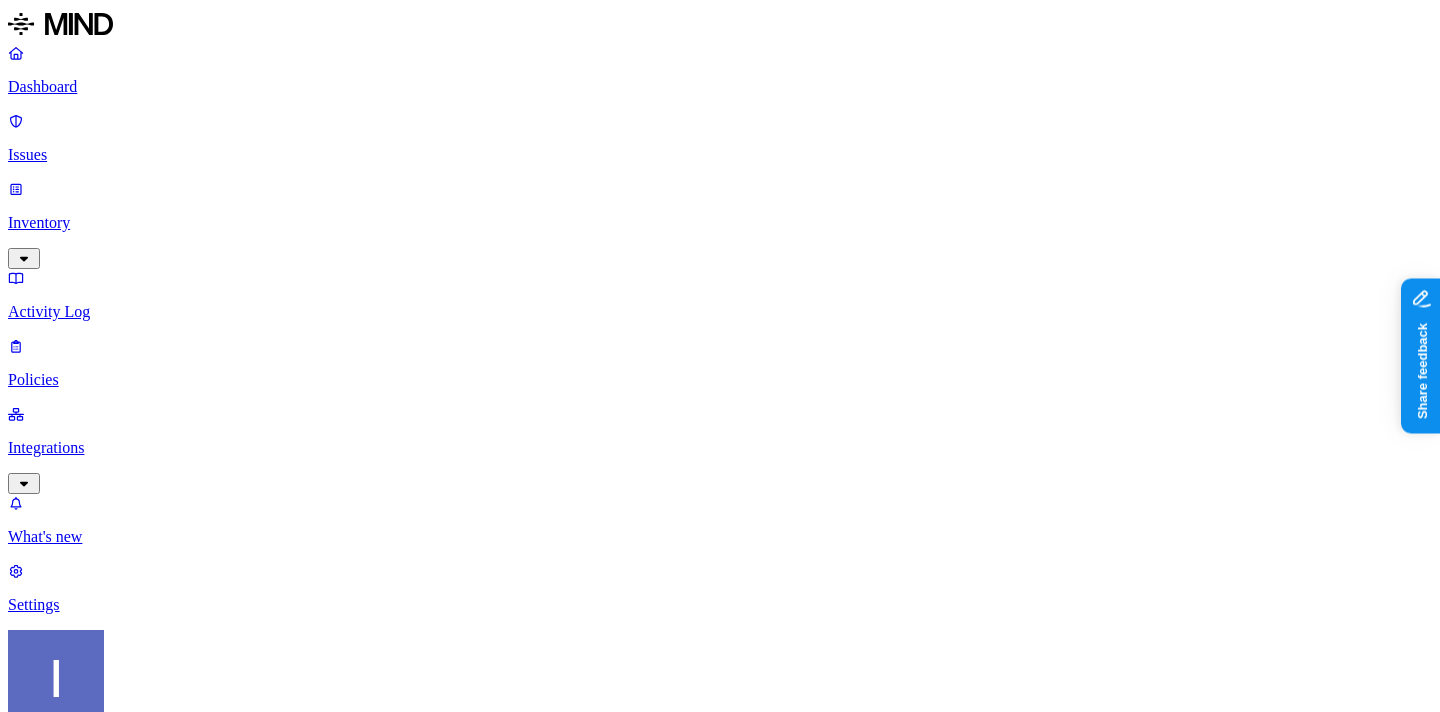 scroll, scrollTop: 232, scrollLeft: 0, axis: vertical 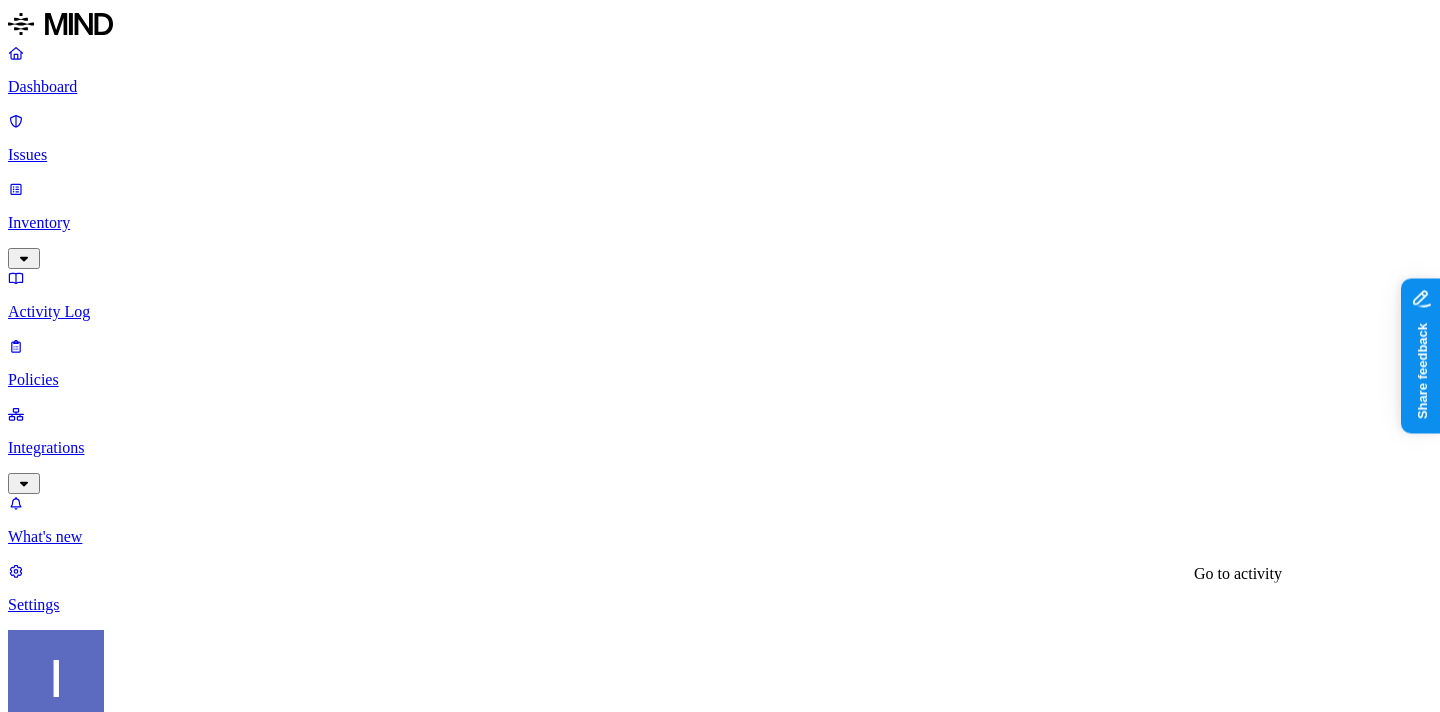 click on "The file settings.json was downloaded" at bounding box center (130, 2115) 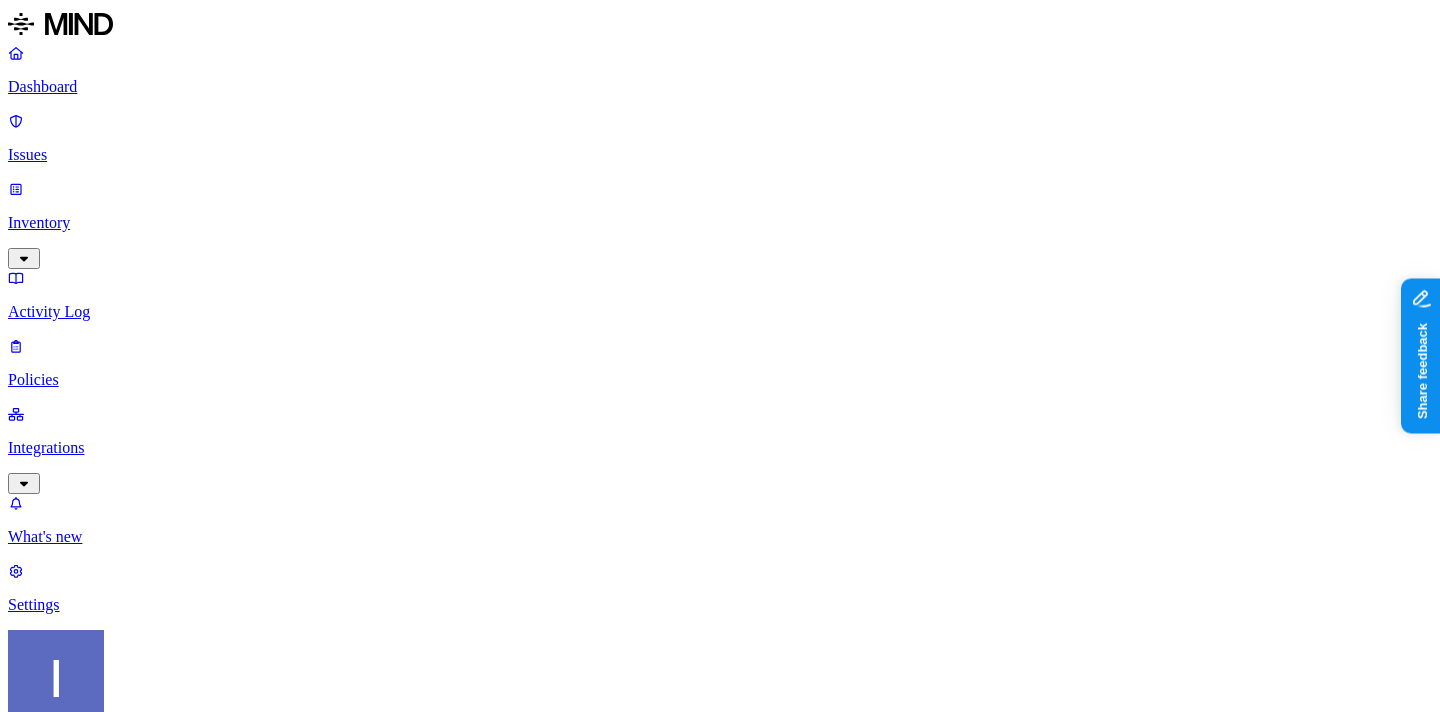 click on "settings.json" at bounding box center (48, 1768) 